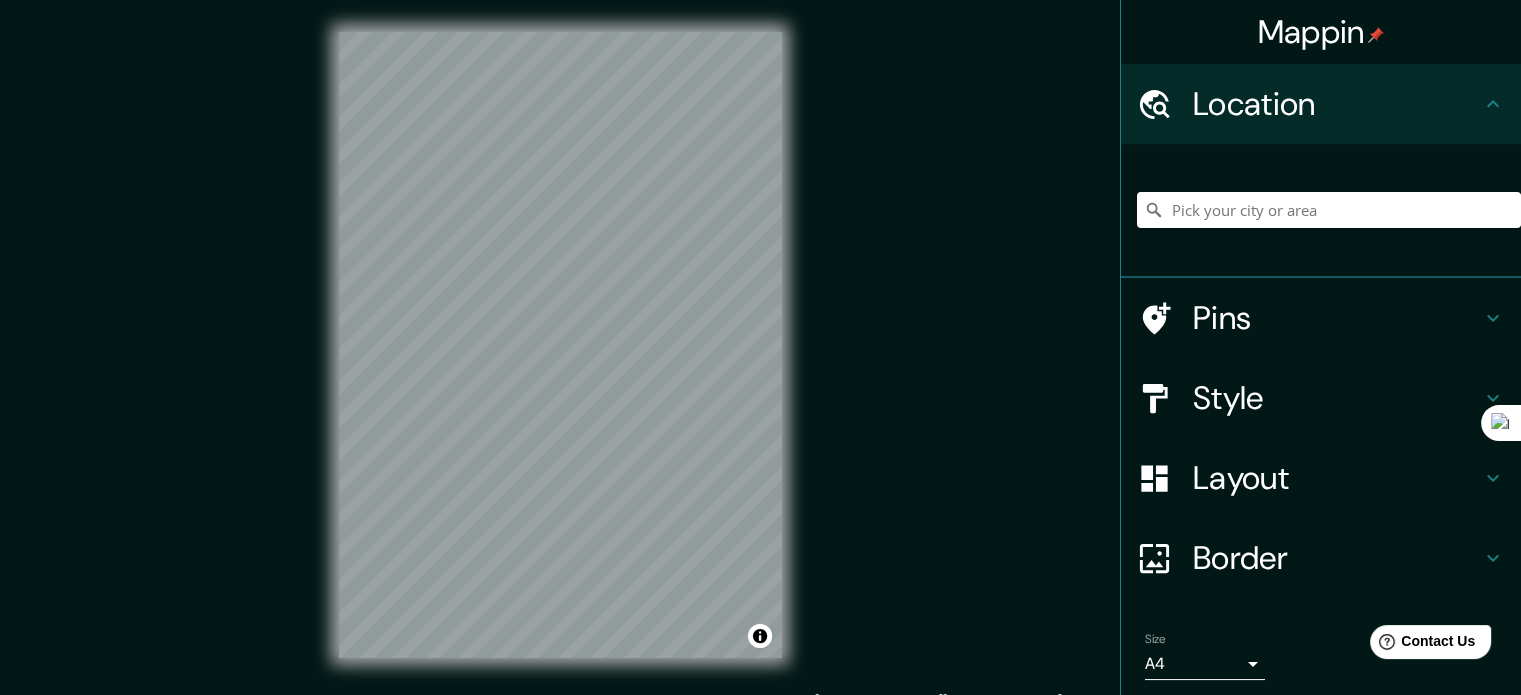 scroll, scrollTop: 0, scrollLeft: 0, axis: both 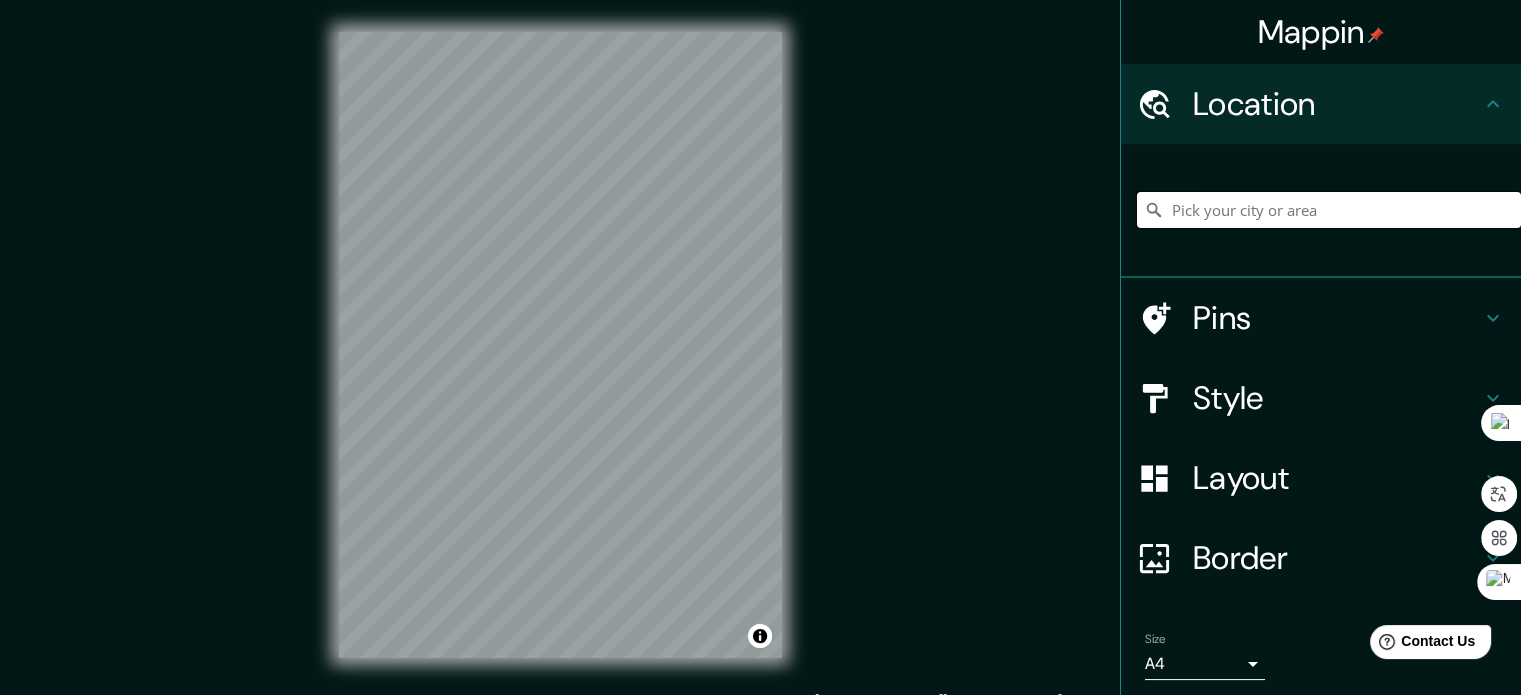 click at bounding box center (1329, 210) 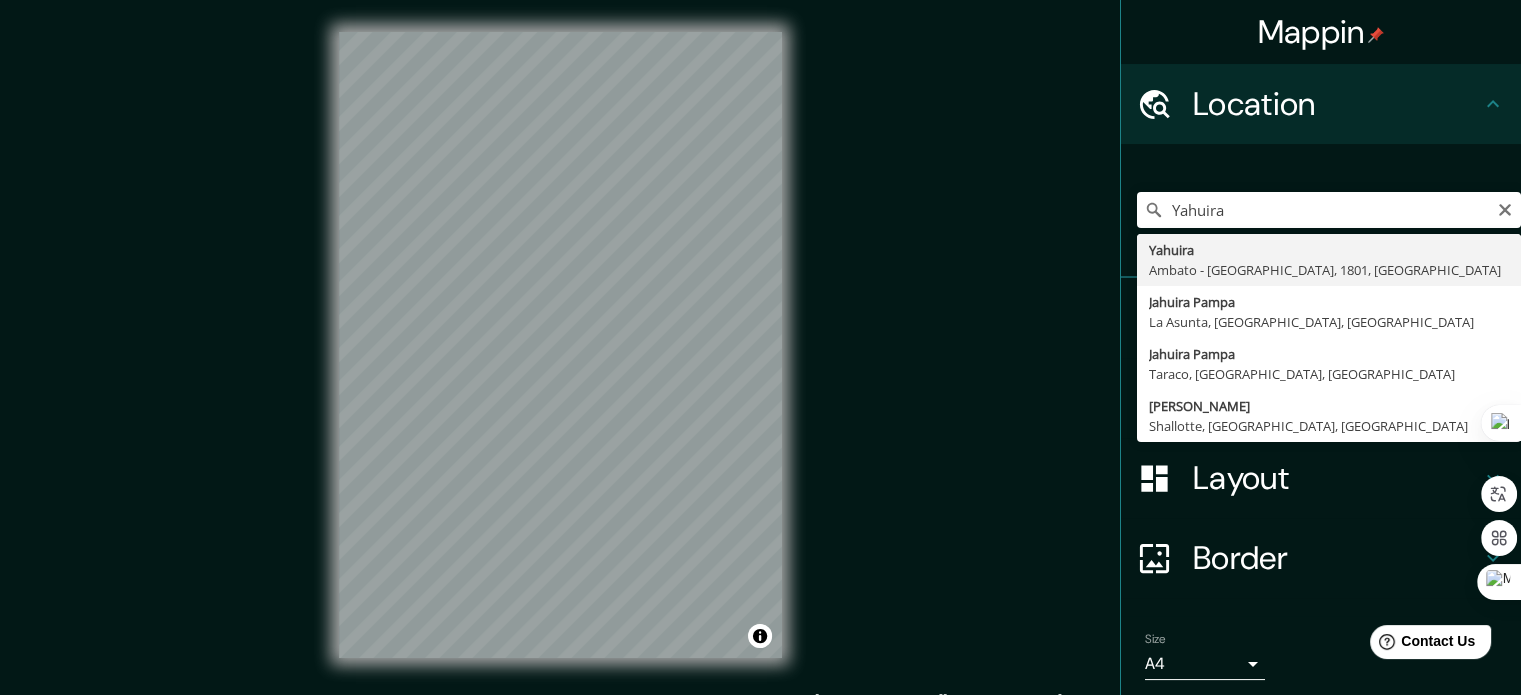 type on "Yahuira, [GEOGRAPHIC_DATA] - Provincia de [GEOGRAPHIC_DATA], 1801, [GEOGRAPHIC_DATA]" 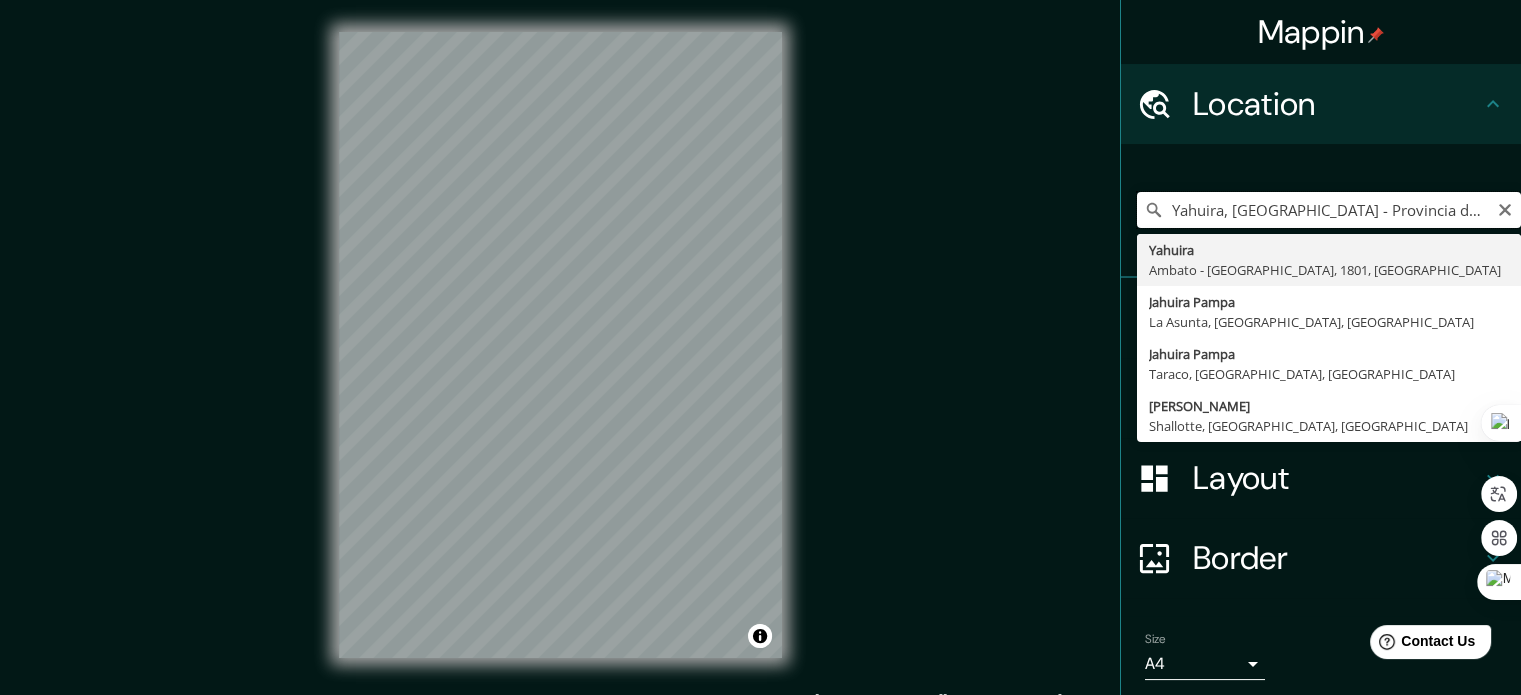 scroll, scrollTop: 0, scrollLeft: 0, axis: both 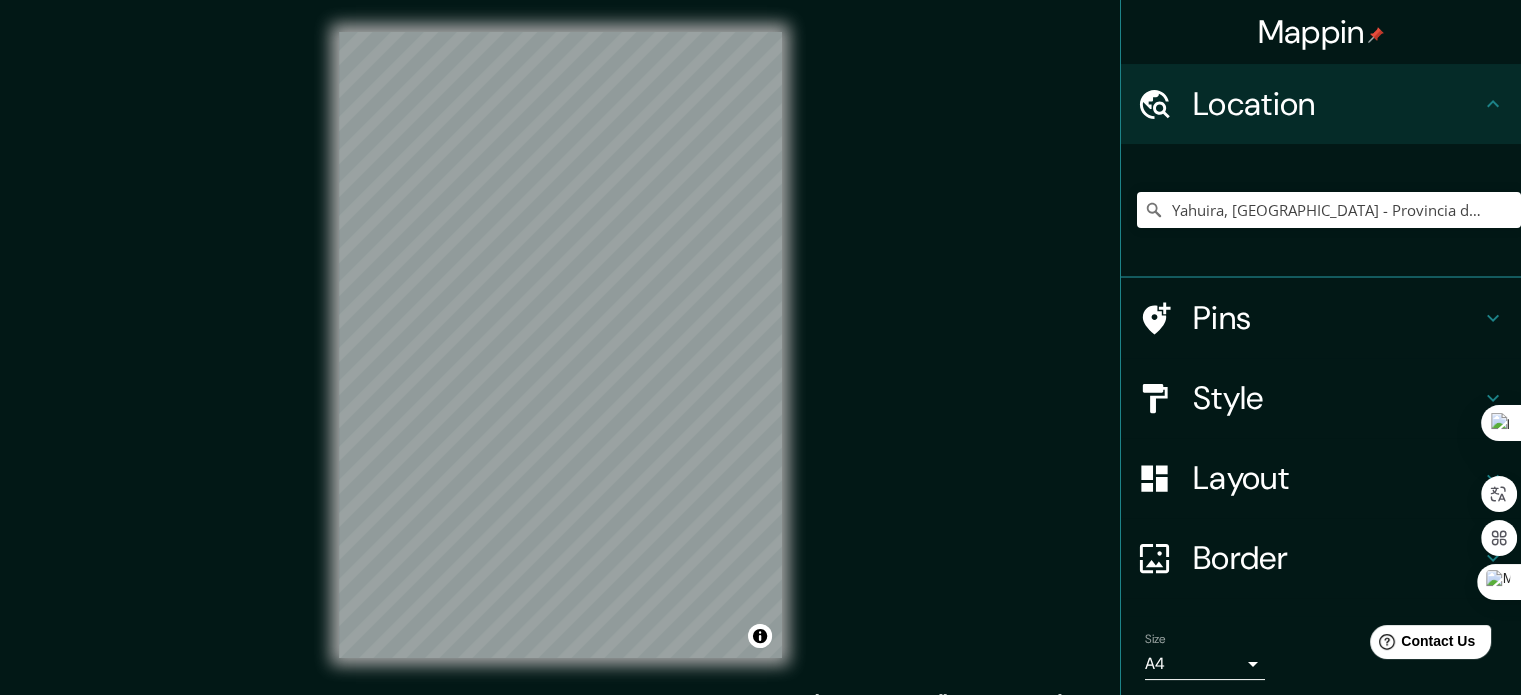 click on "Mappin Location [GEOGRAPHIC_DATA], [GEOGRAPHIC_DATA] - [GEOGRAPHIC_DATA], 1801, [GEOGRAPHIC_DATA] Pins Style Layout Border Choose a border.  Hint : you can make layers of the frame opaque to create some cool effects. None Simple Transparent Fancy Size A4 single Create your map © Mapbox   © OpenStreetMap   Improve this map Any problems, suggestions, or concerns please email    [EMAIL_ADDRESS][DOMAIN_NAME] . . ." at bounding box center [760, 347] 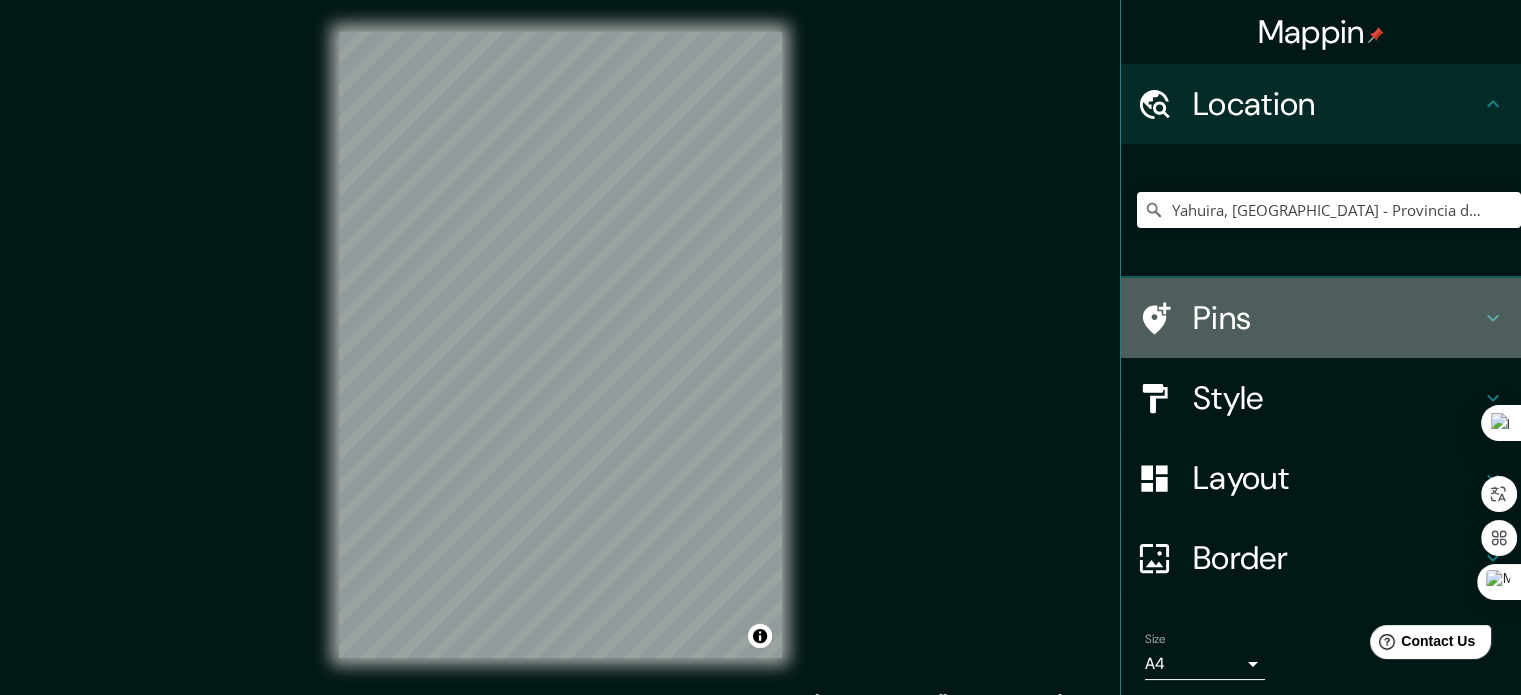 click on "Pins" at bounding box center (1321, 318) 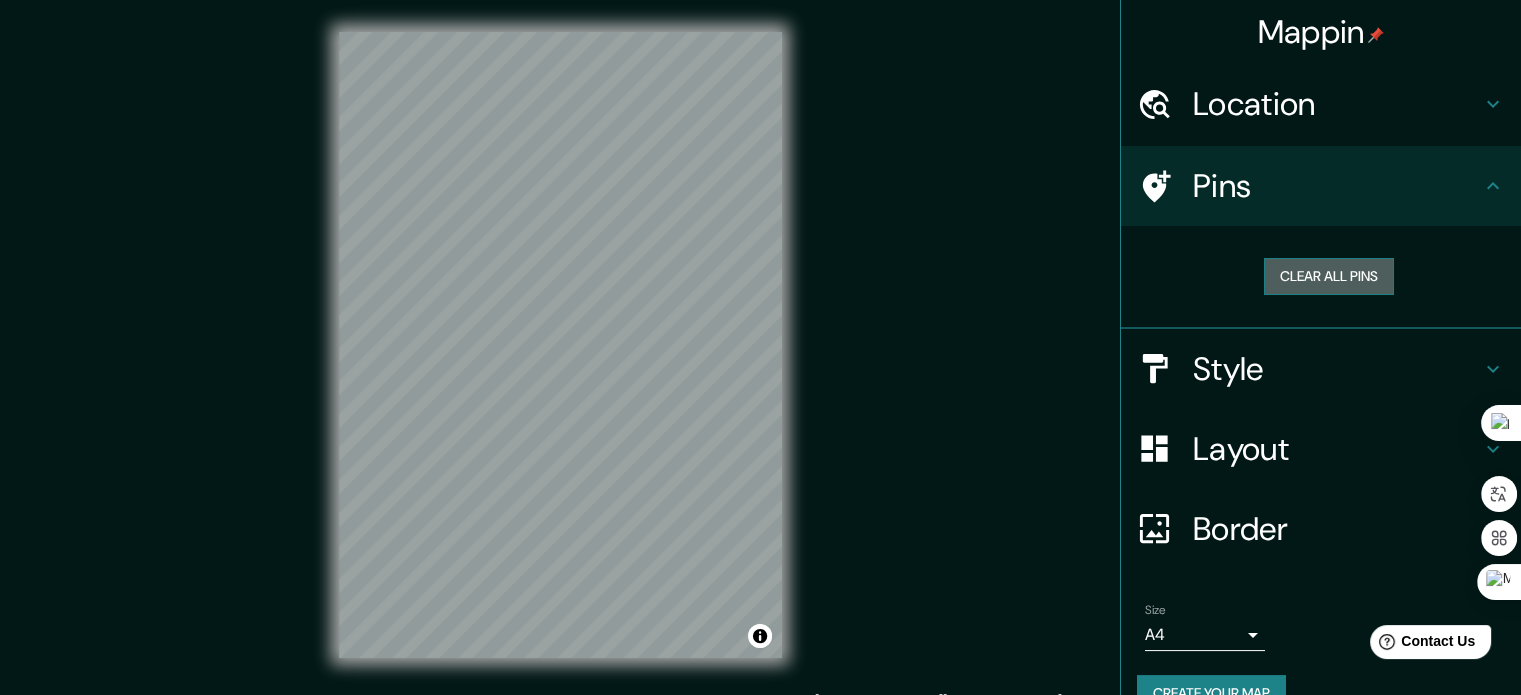 click on "Clear all pins" at bounding box center (1329, 276) 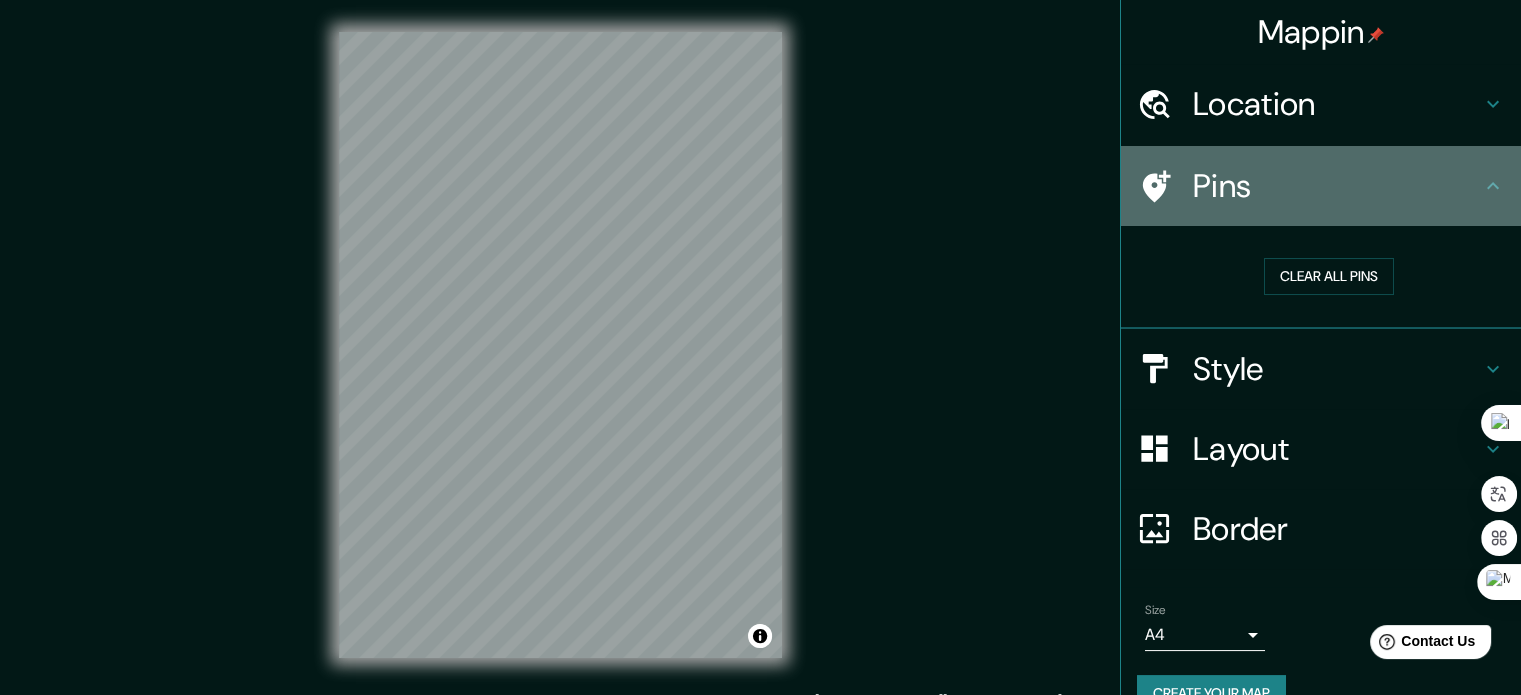 click on "Pins" at bounding box center (1337, 186) 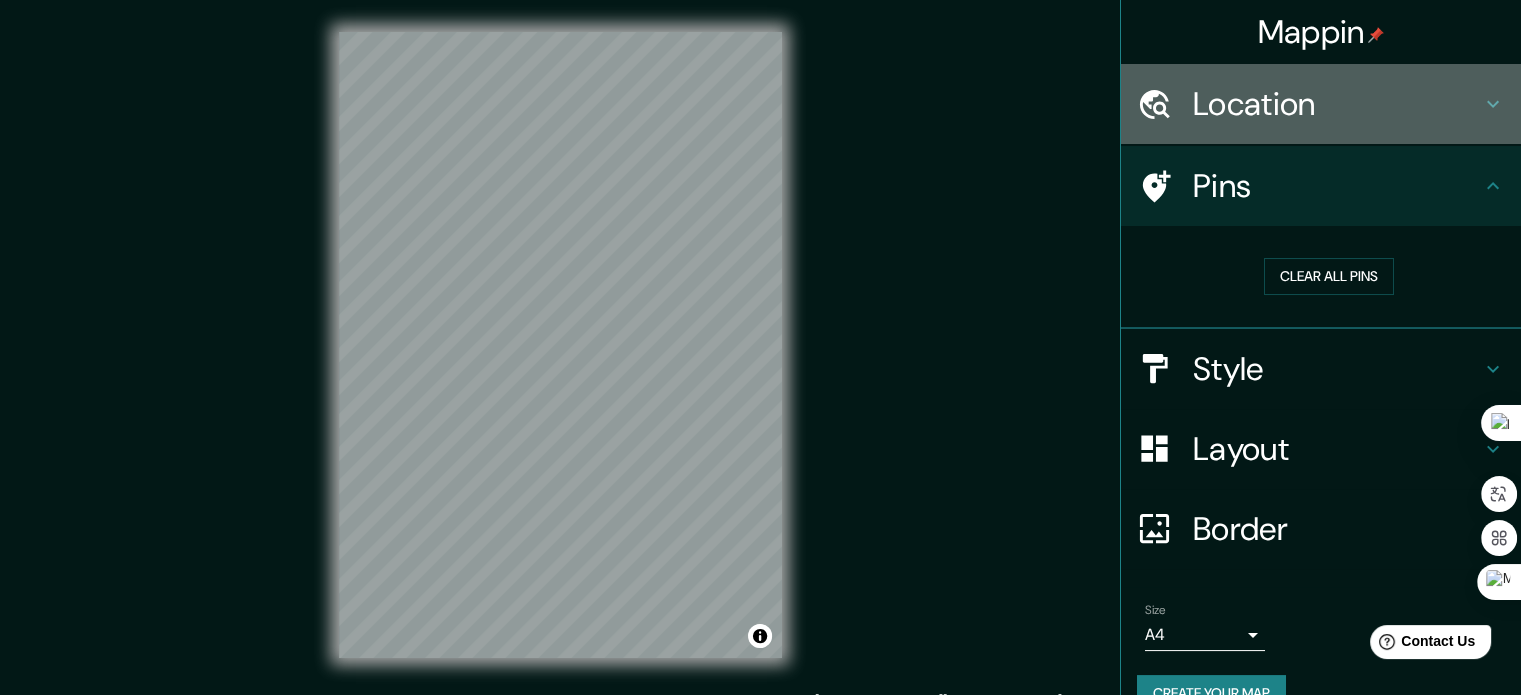 click on "Location" at bounding box center [1321, 104] 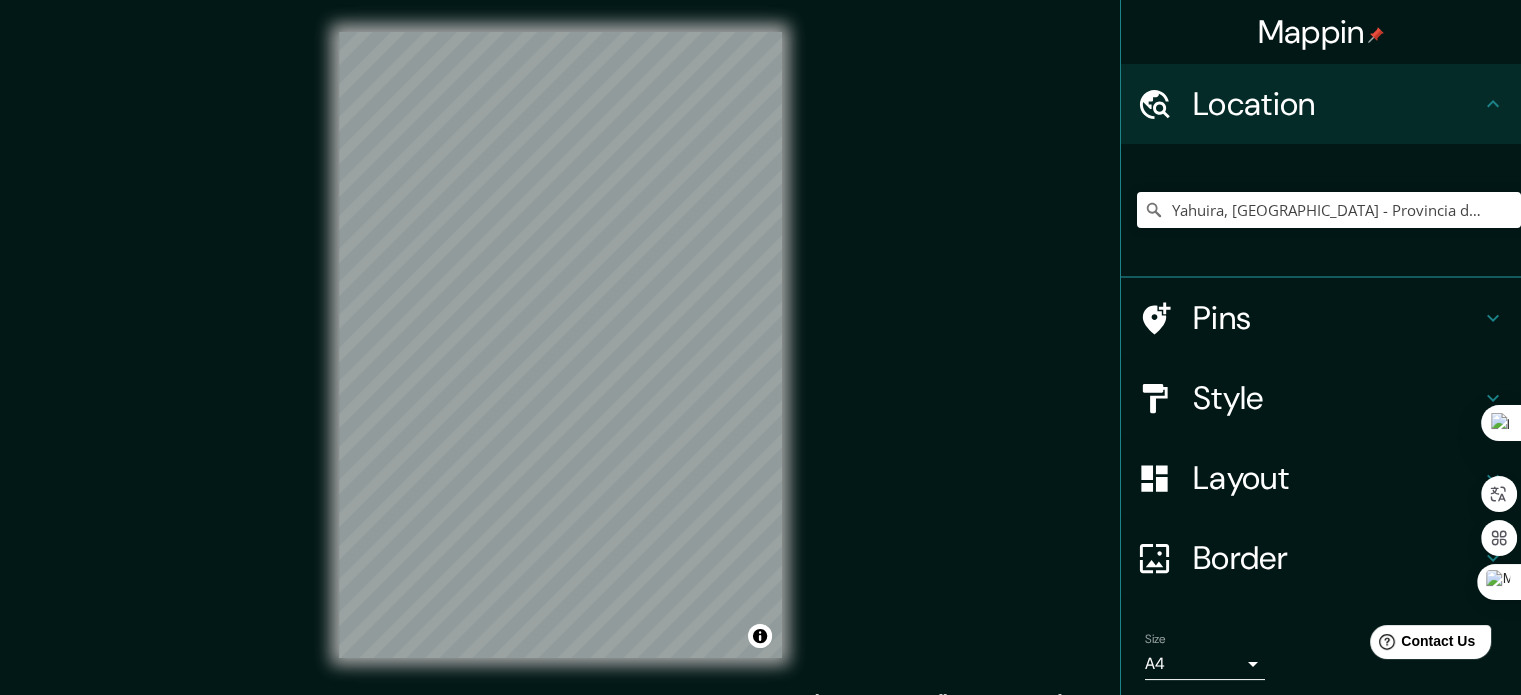 scroll, scrollTop: 2, scrollLeft: 0, axis: vertical 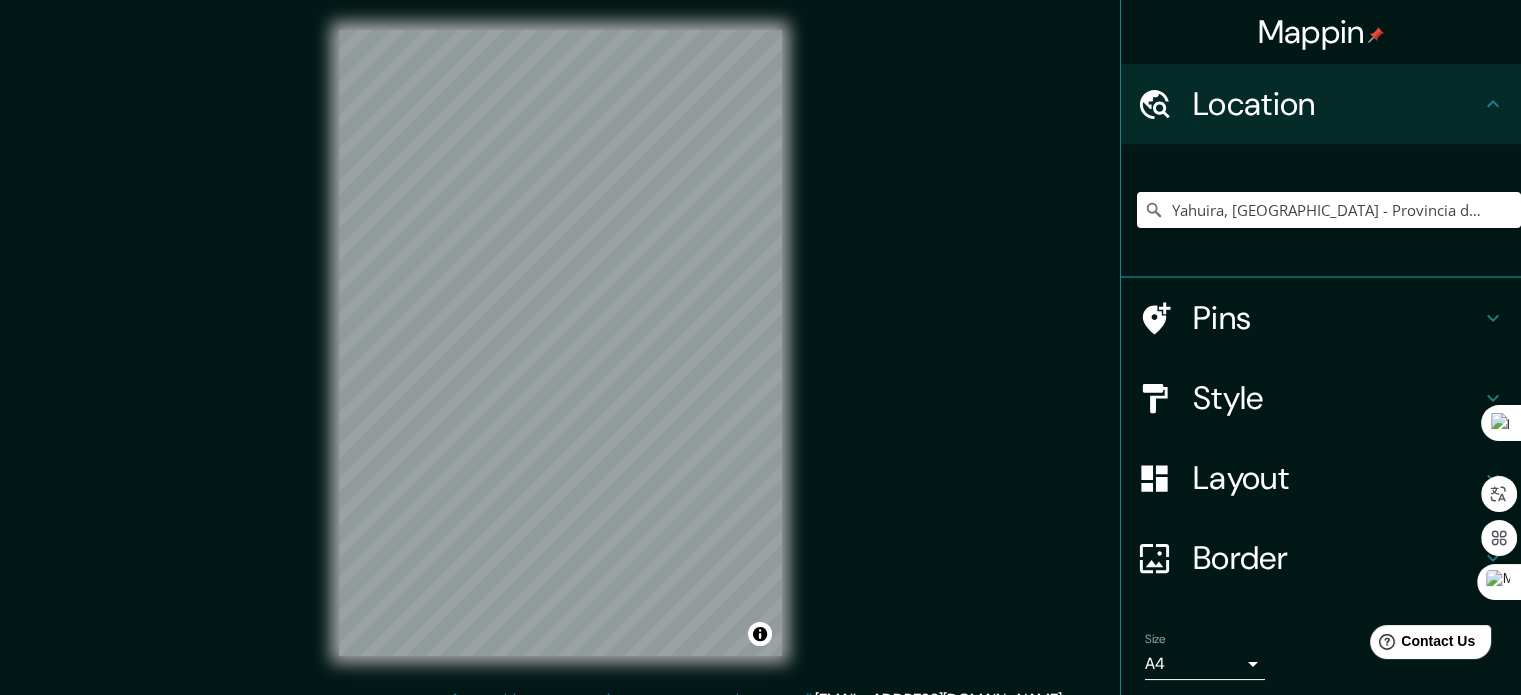 click on "Style" at bounding box center (1337, 398) 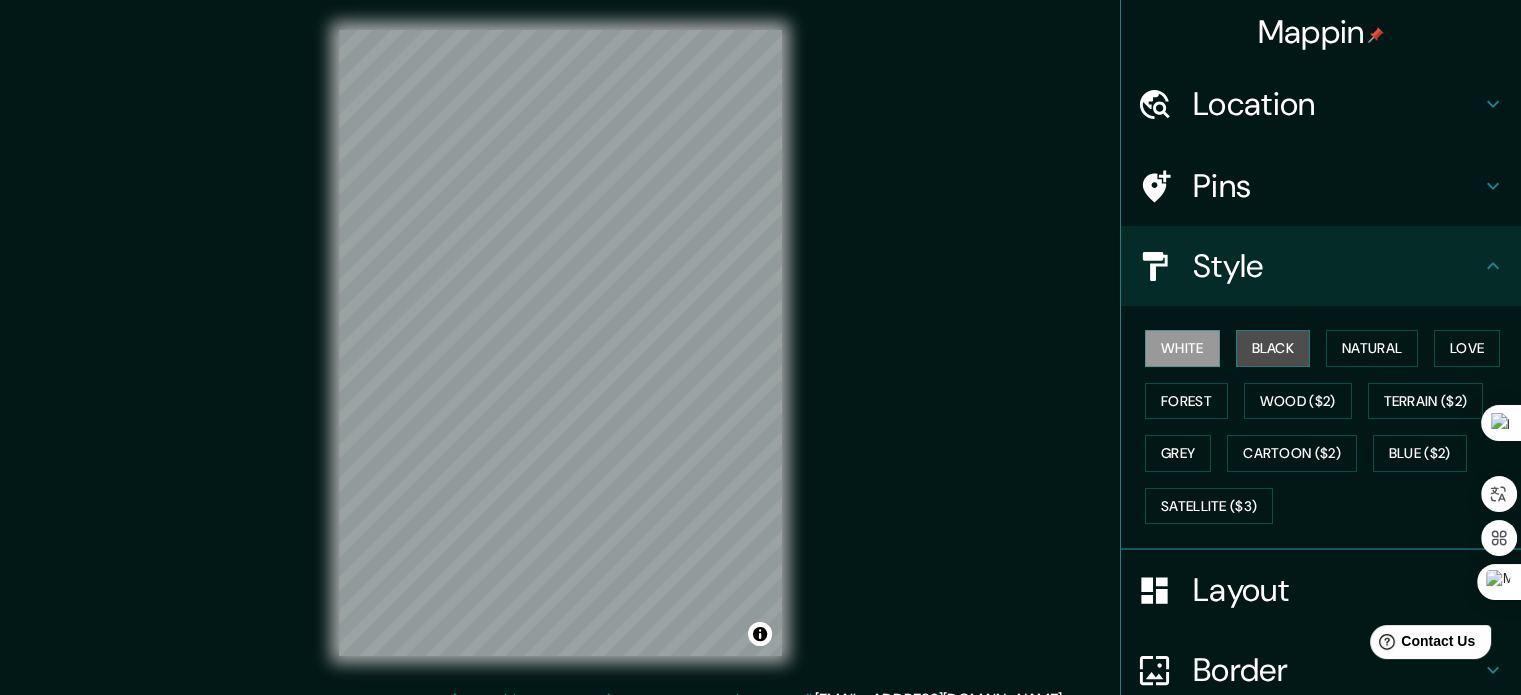 click on "Black" at bounding box center [1273, 348] 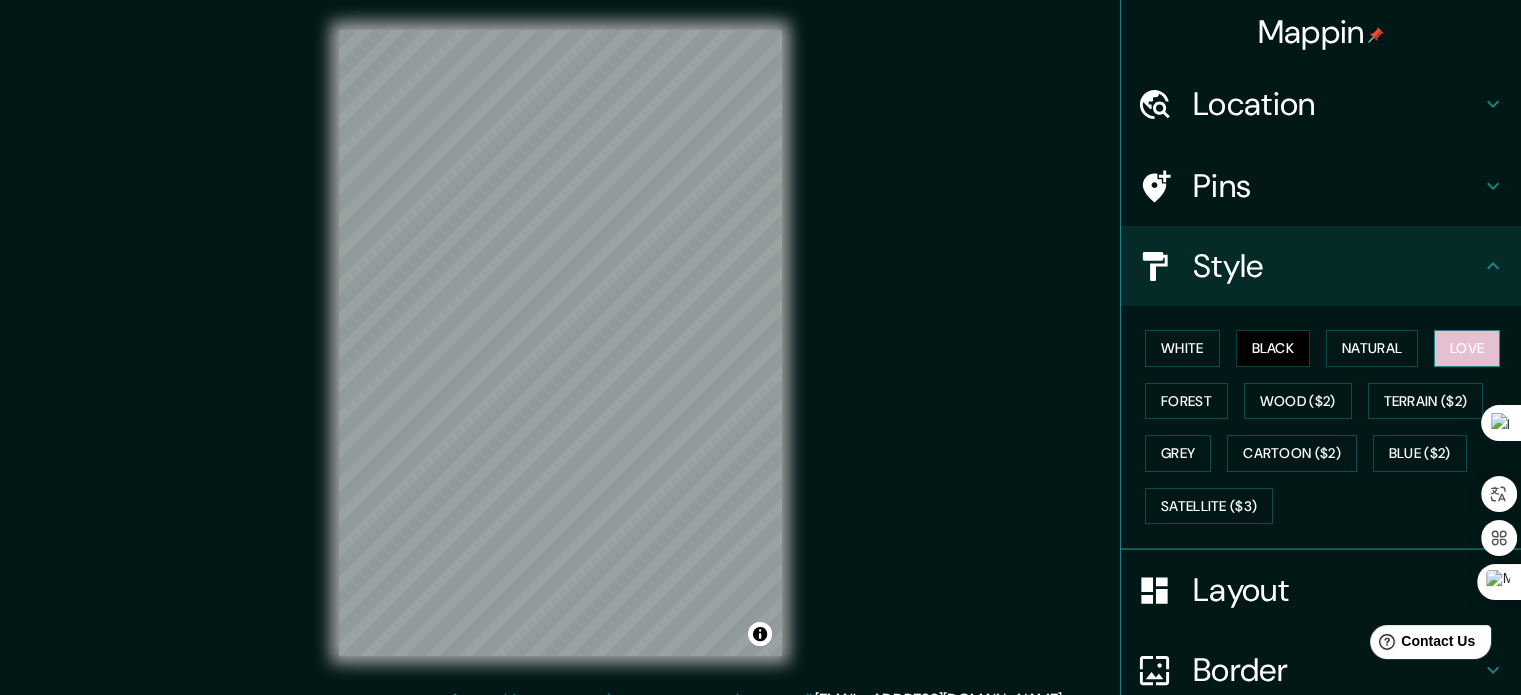 click on "Love" at bounding box center (1467, 348) 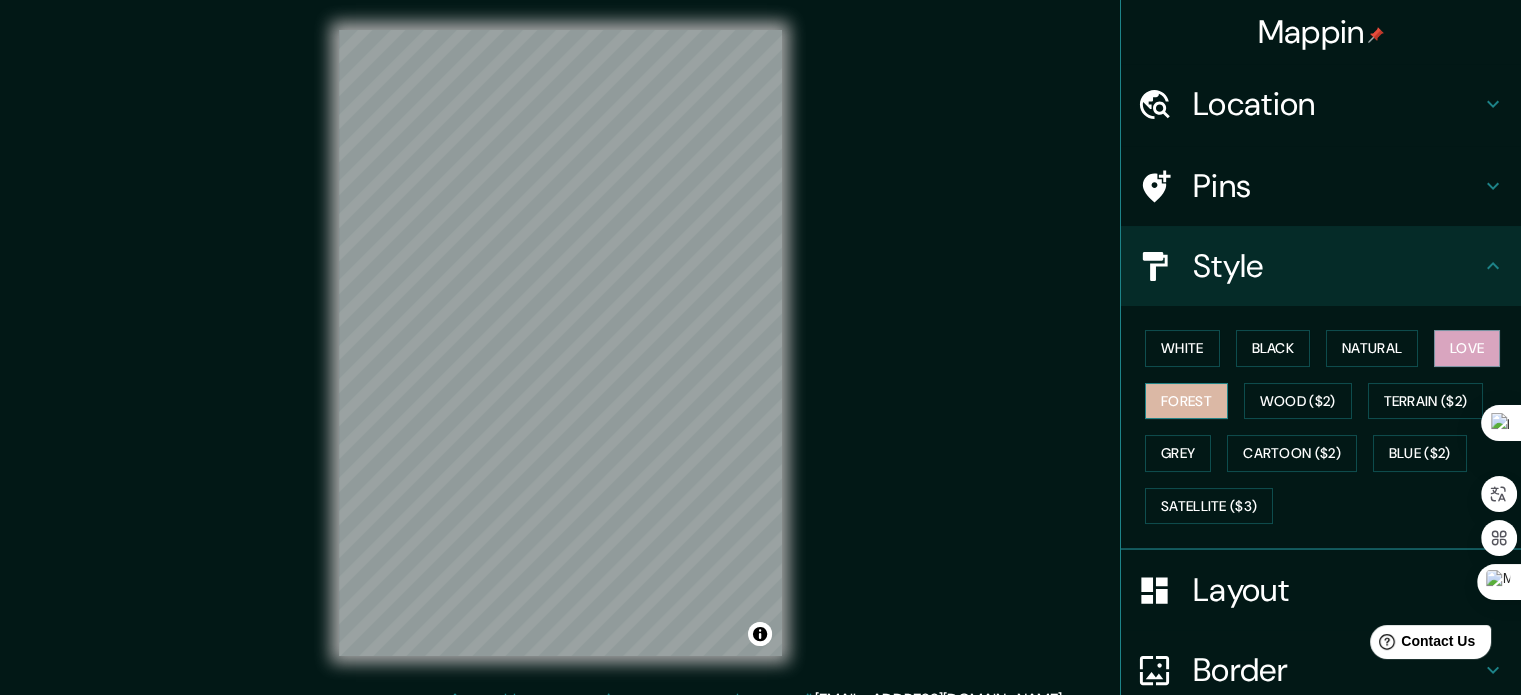 click on "Forest" at bounding box center [1186, 401] 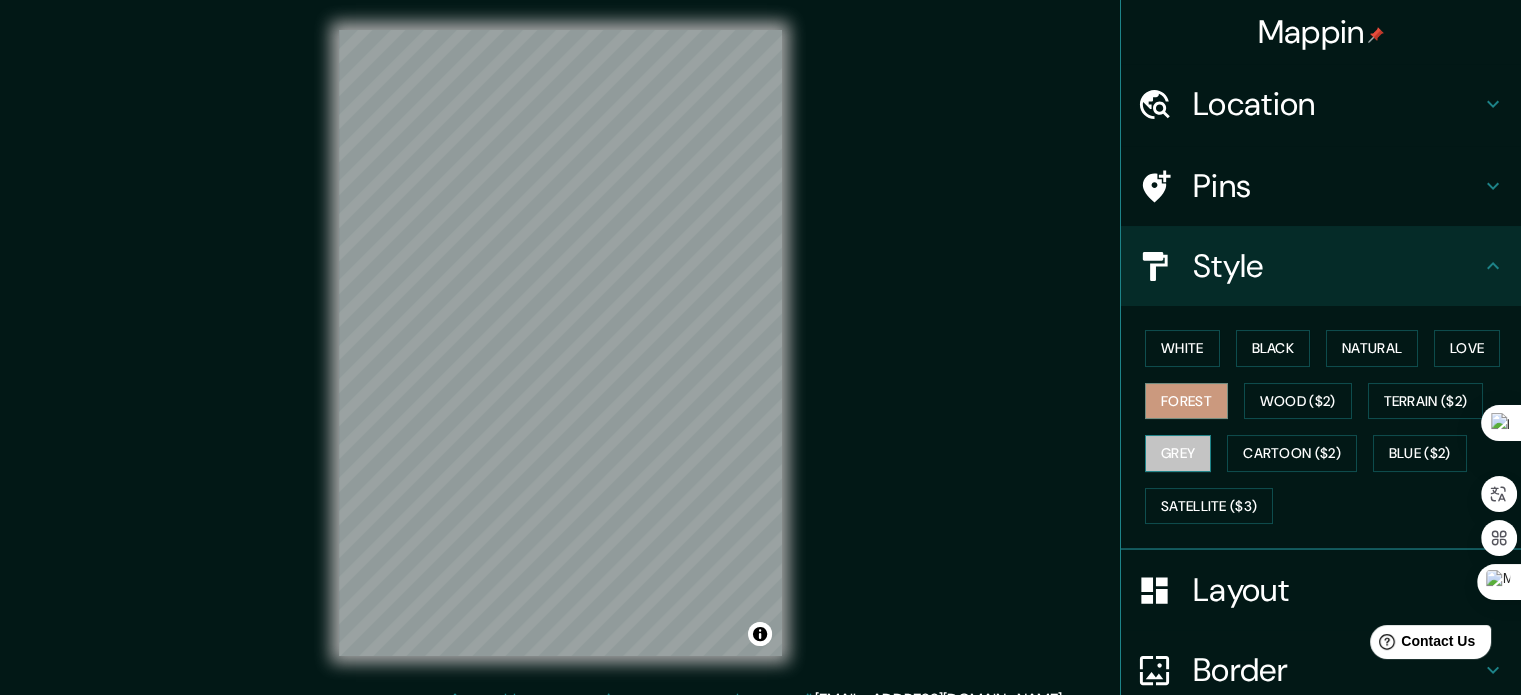 click on "Grey" at bounding box center [1178, 453] 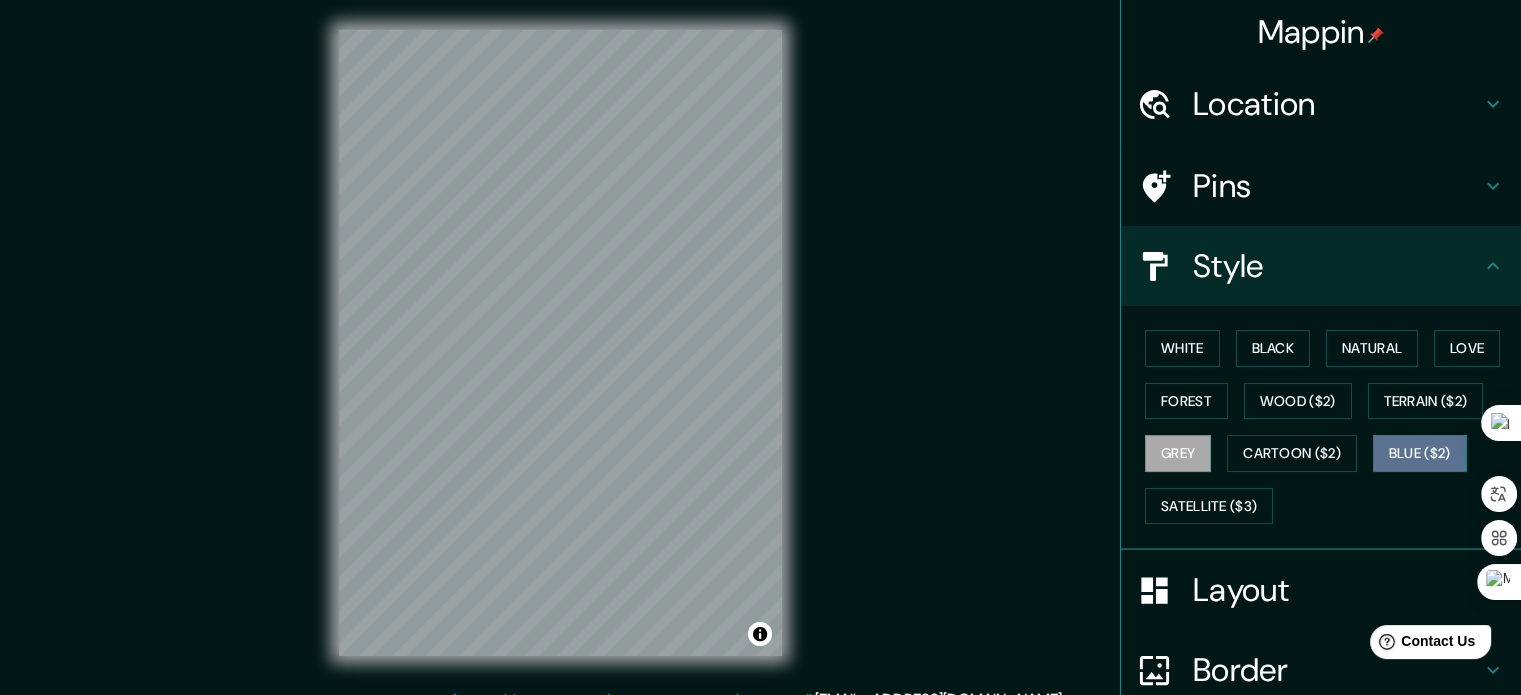 click on "Blue ($2)" at bounding box center (1420, 453) 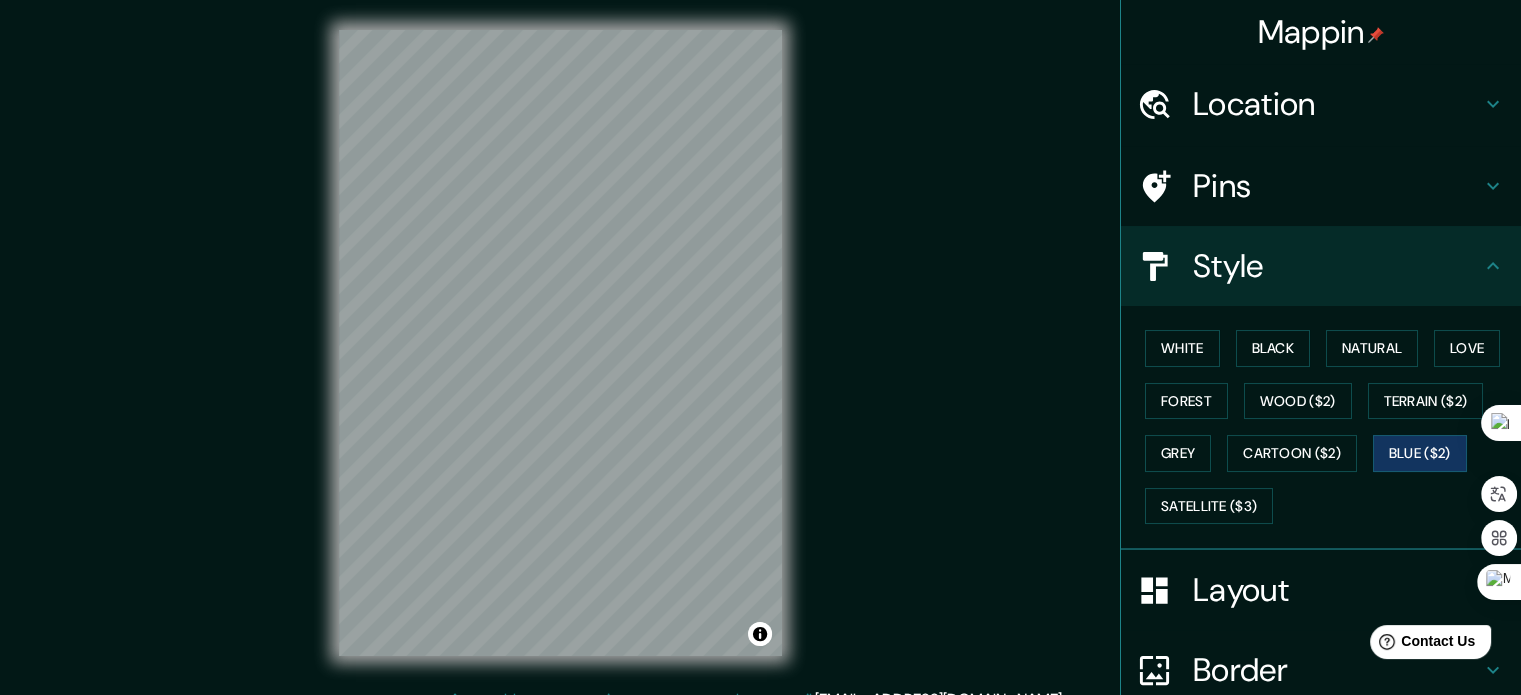 click on "Mappin Location [GEOGRAPHIC_DATA], [GEOGRAPHIC_DATA] - [GEOGRAPHIC_DATA], 1801, [GEOGRAPHIC_DATA] Pins Style White Black Natural Love Forest Wood ($2) Terrain ($2) Grey Cartoon ($2) Blue ($2) Satellite ($3) Layout Border Choose a border.  Hint : you can make layers of the frame opaque to create some cool effects. None Simple Transparent Fancy Size A4 single Create your map © Mapbox   © OpenStreetMap   Improve this map Any problems, suggestions, or concerns please email    [EMAIL_ADDRESS][DOMAIN_NAME] . . ." at bounding box center (760, 359) 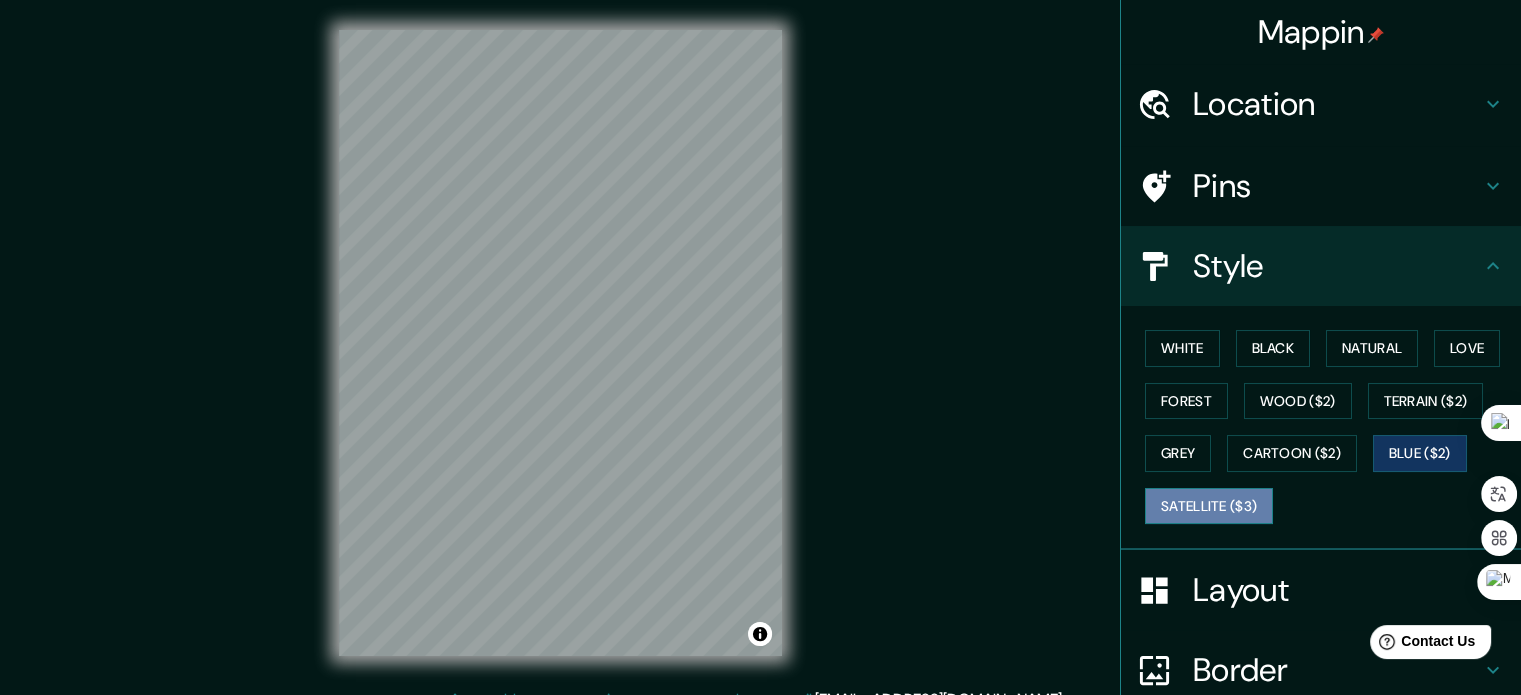 click on "Satellite ($3)" at bounding box center [1209, 506] 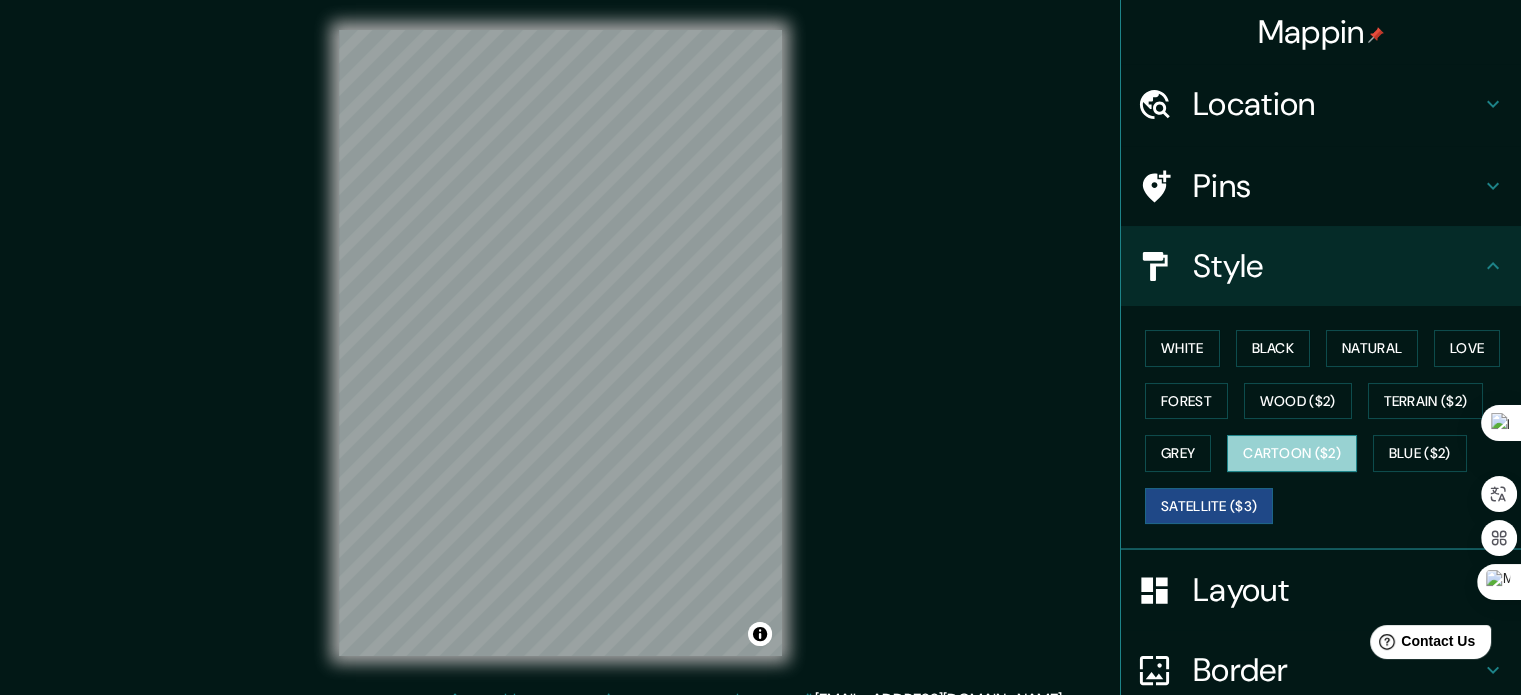 click on "Cartoon ($2)" at bounding box center (1292, 453) 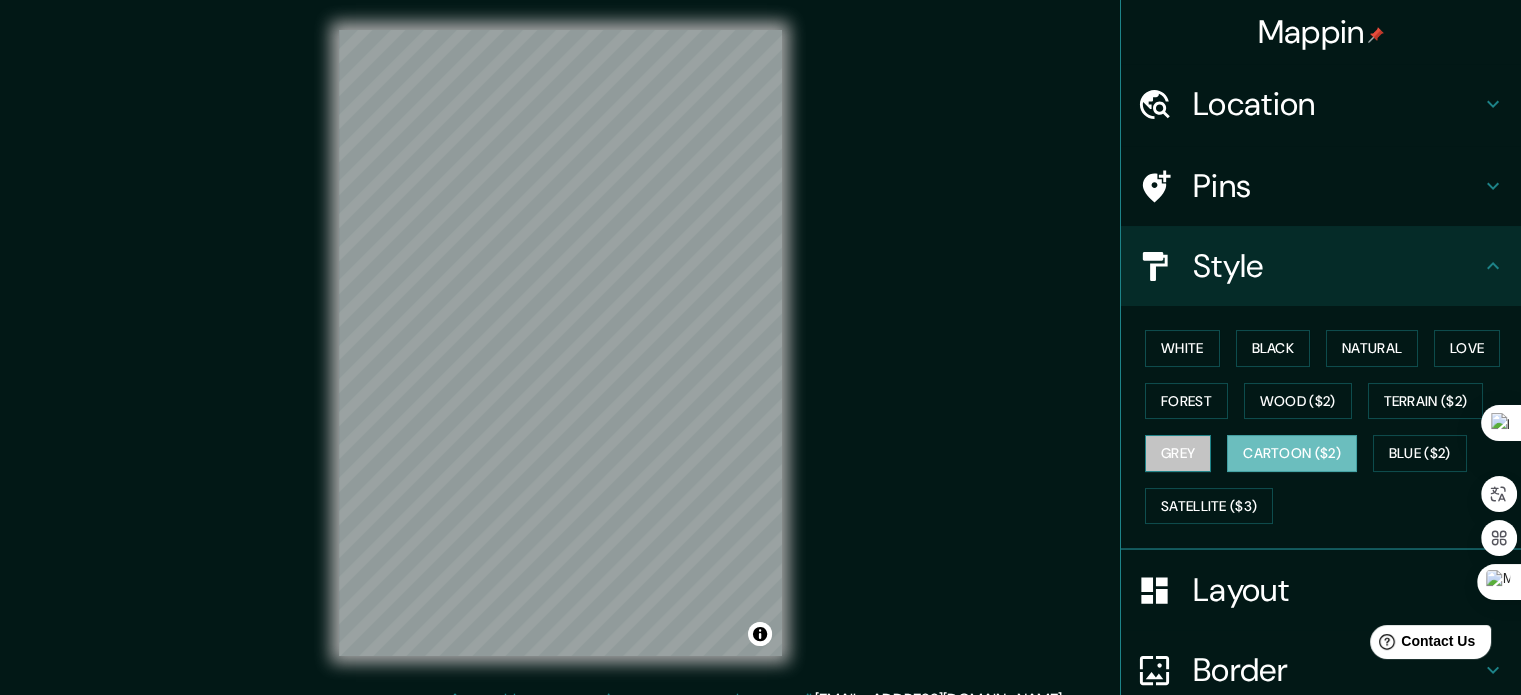 click on "Grey" at bounding box center (1178, 453) 